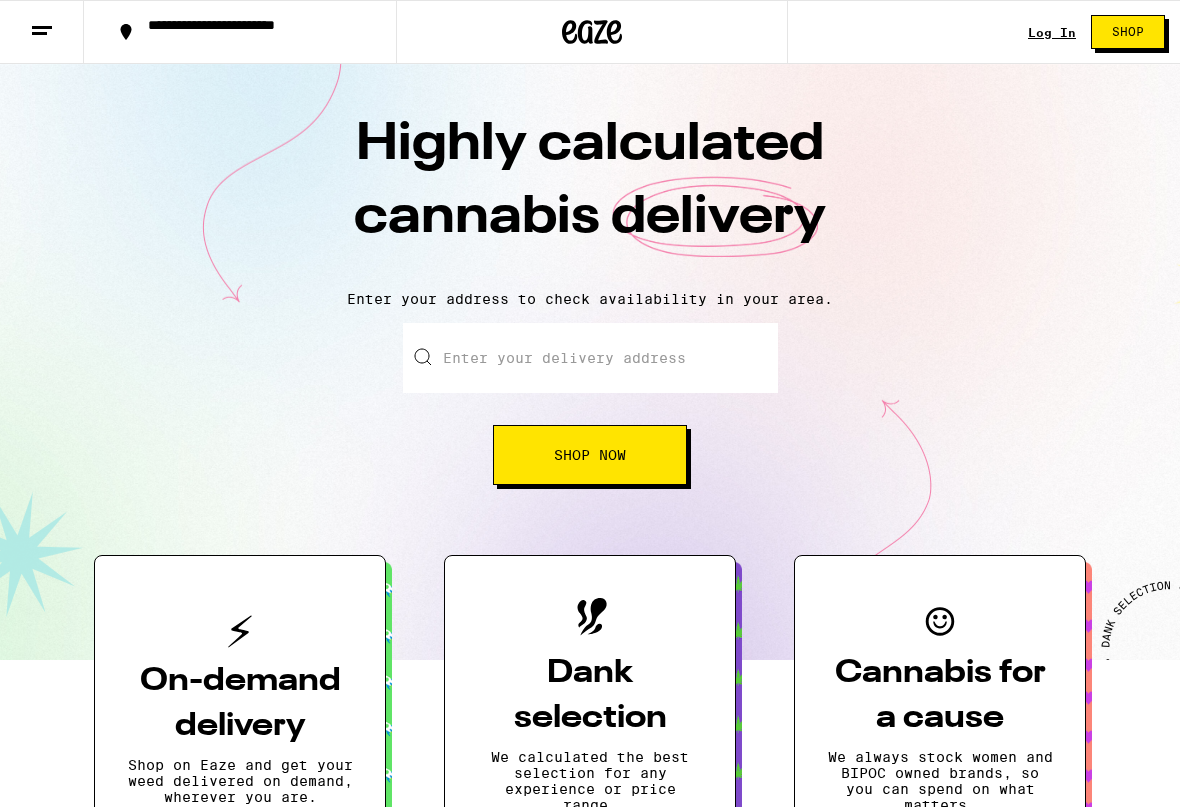 scroll, scrollTop: 0, scrollLeft: 0, axis: both 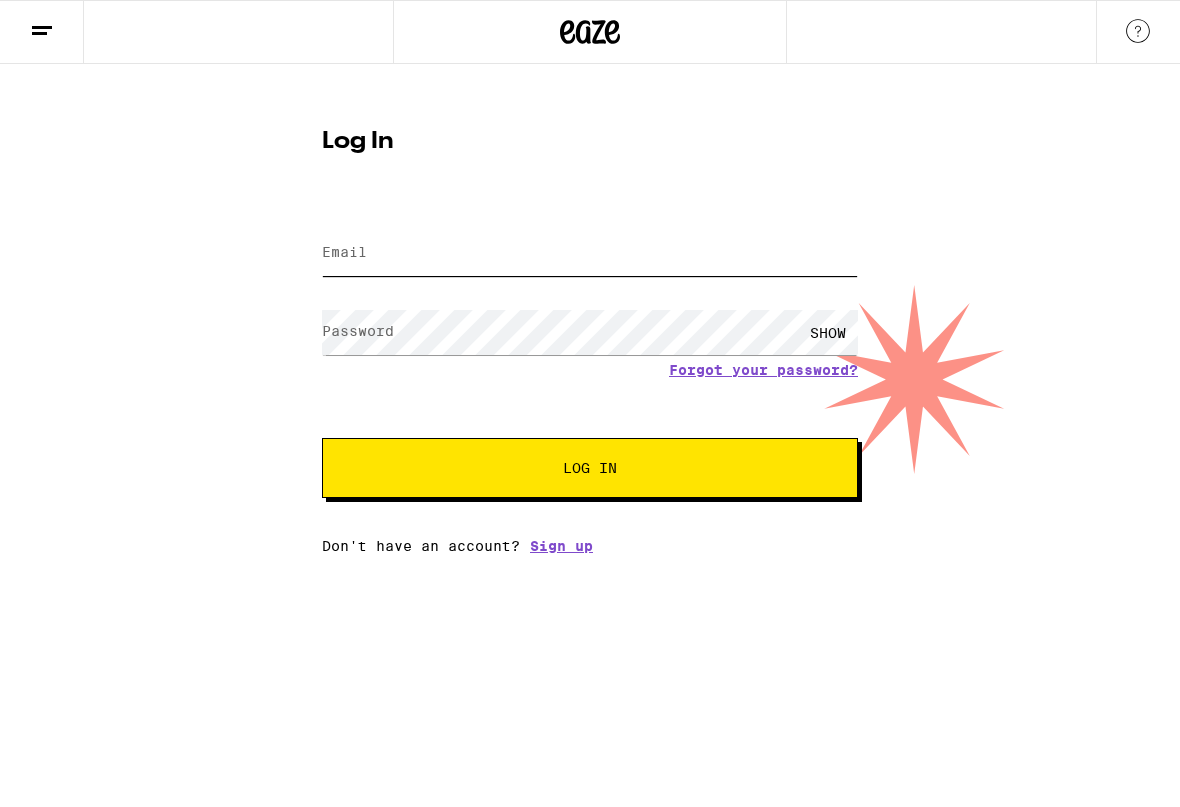 click on "Email" at bounding box center [590, 253] 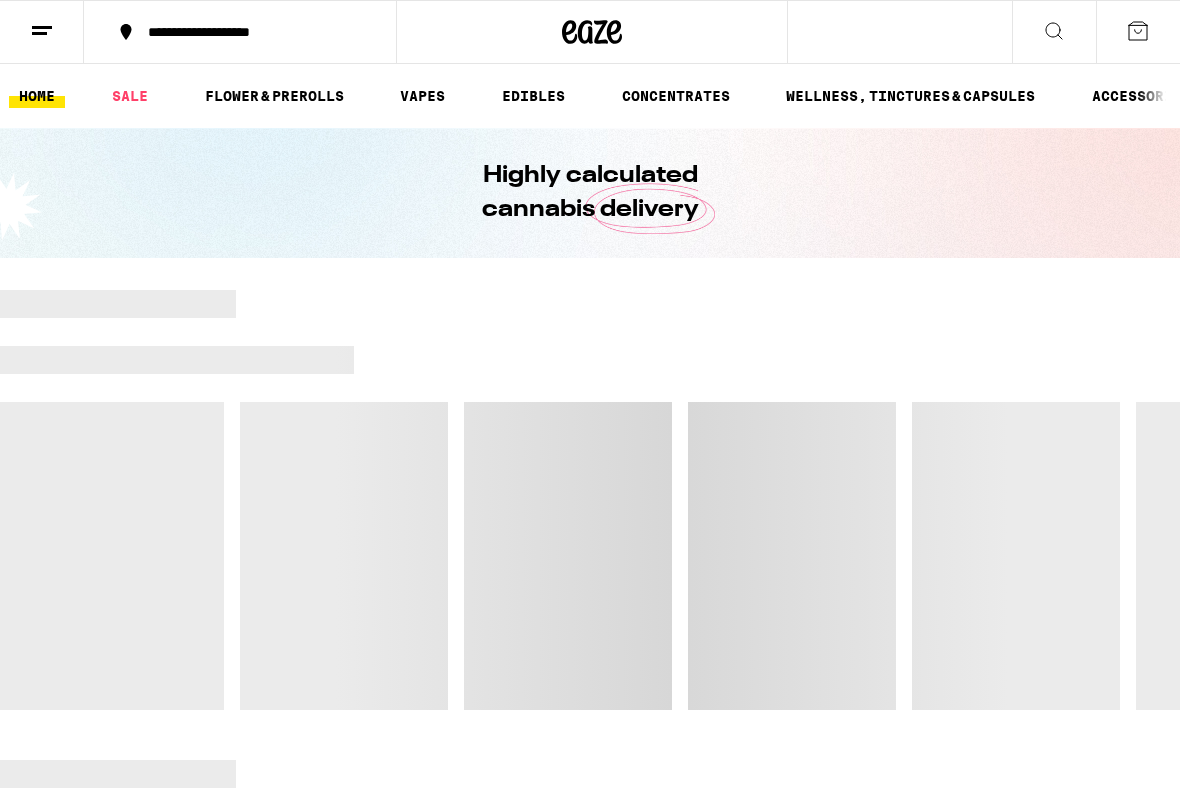 scroll, scrollTop: 0, scrollLeft: 0, axis: both 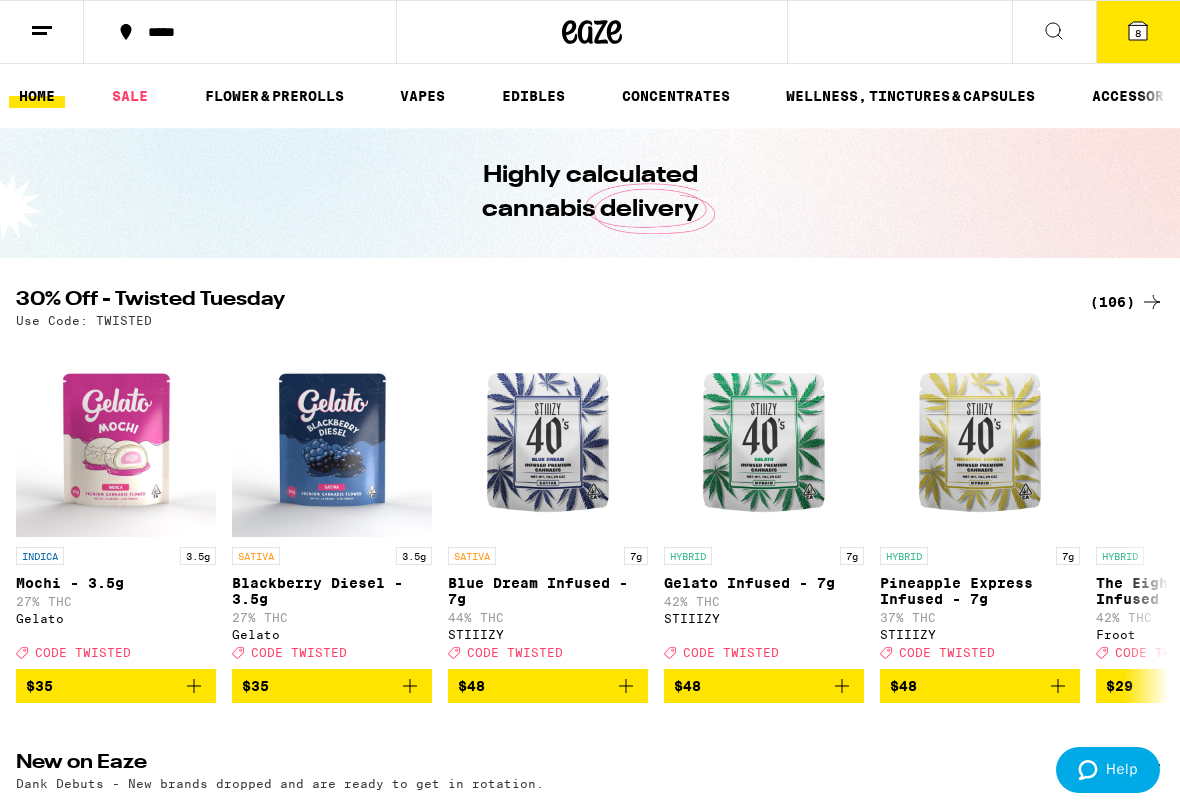 click on "8" at bounding box center (1138, 33) 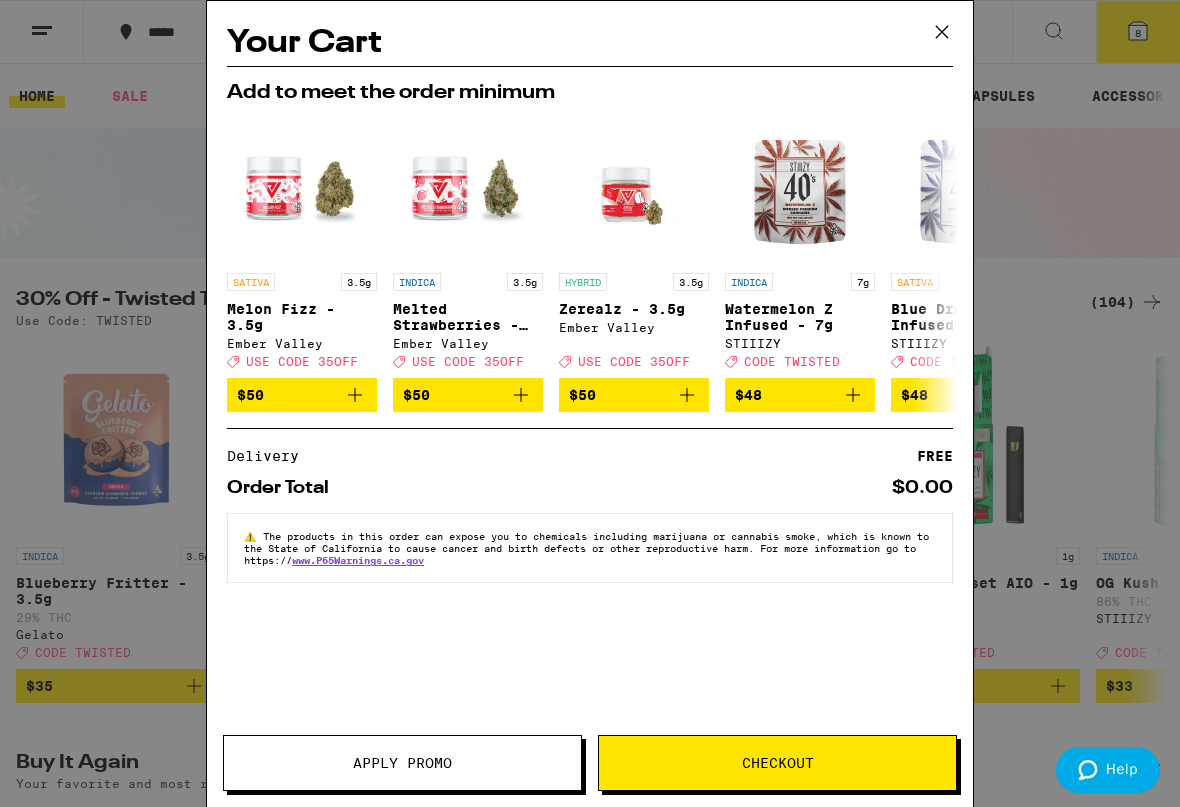 click 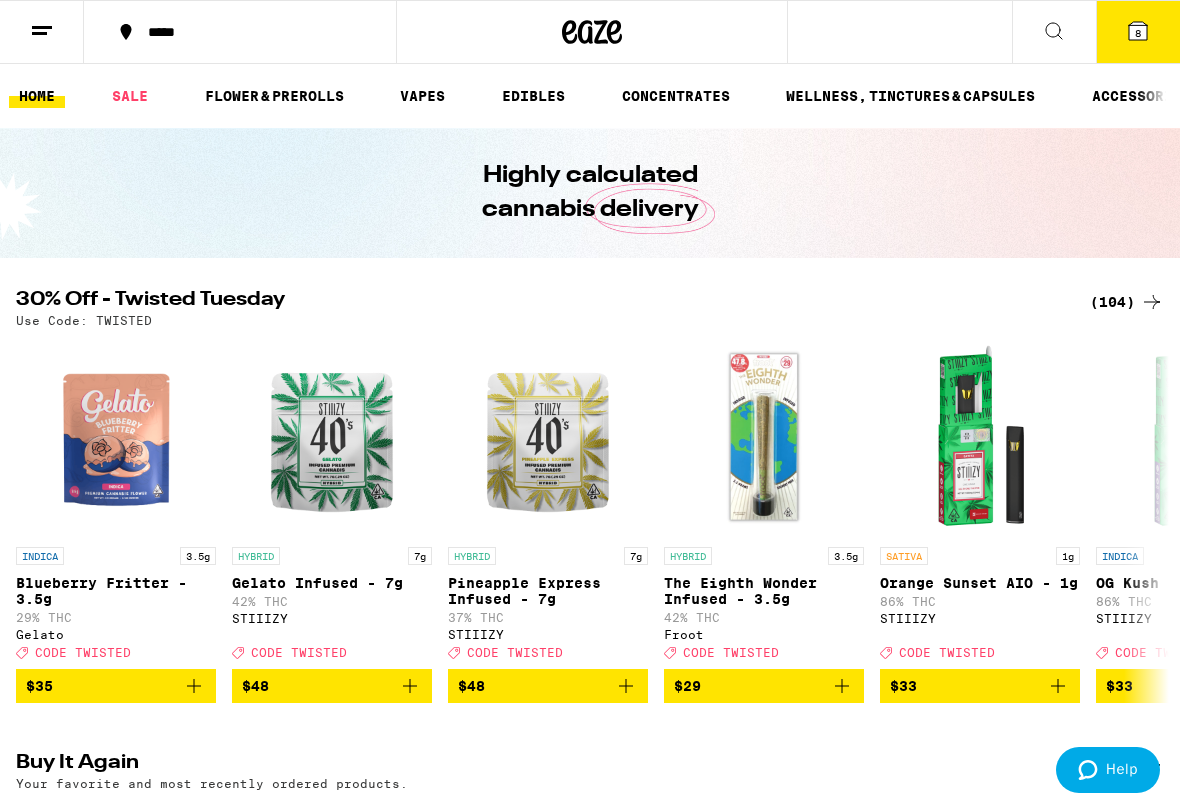 scroll, scrollTop: 0, scrollLeft: 0, axis: both 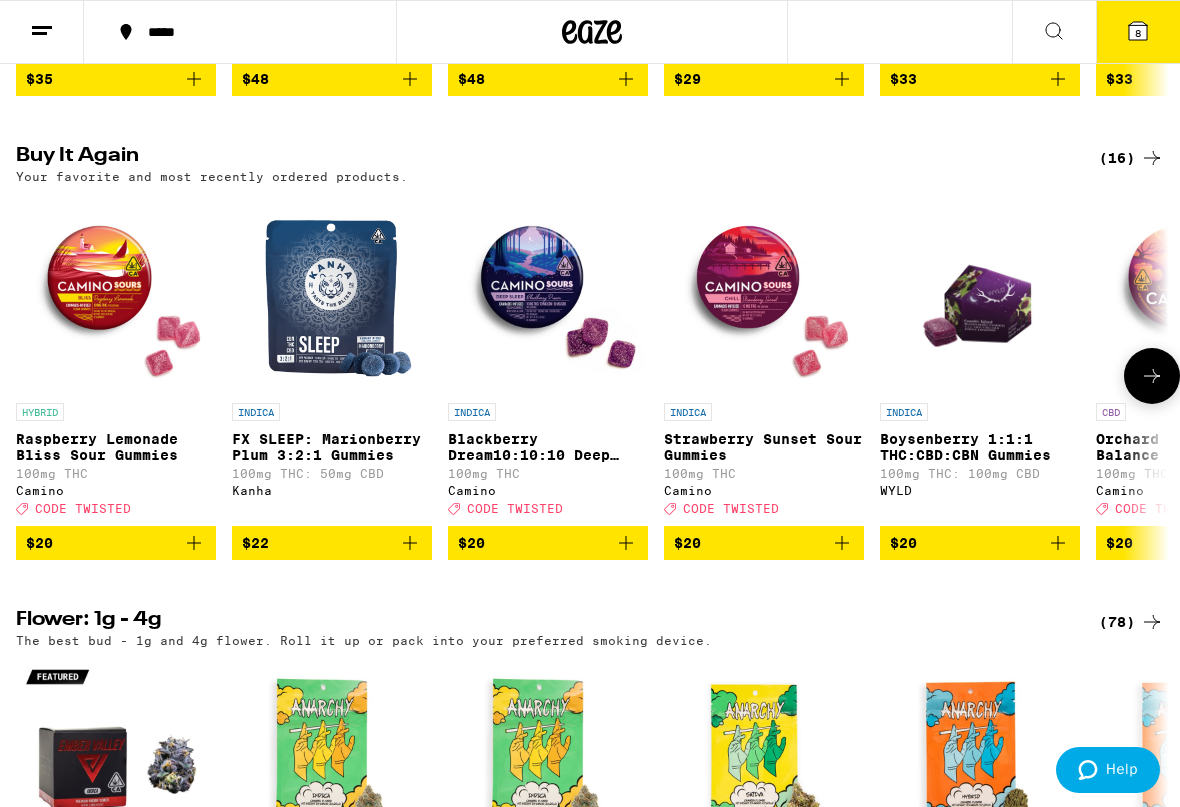 click 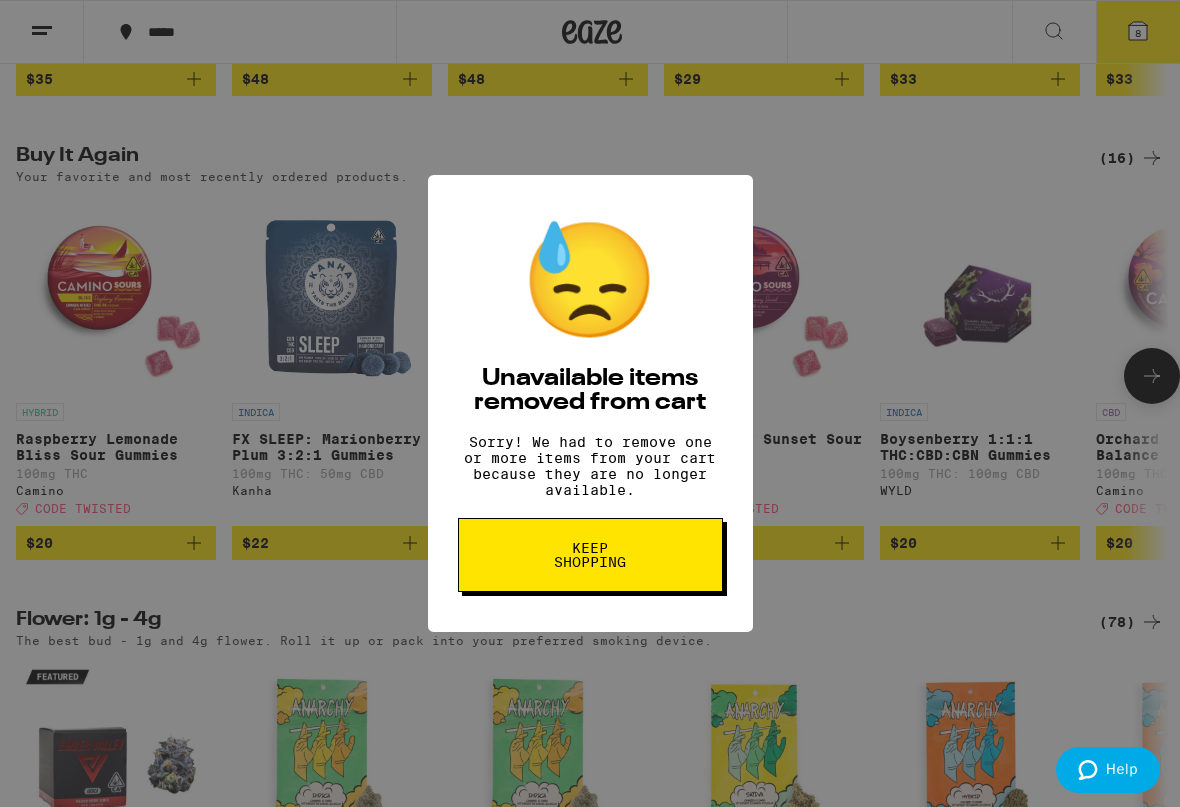 click on "😓 Unavailable items removed from cart Sorry! We had to remove one or more items from your cart because they are no longer available. Keep Shopping" at bounding box center [590, 403] 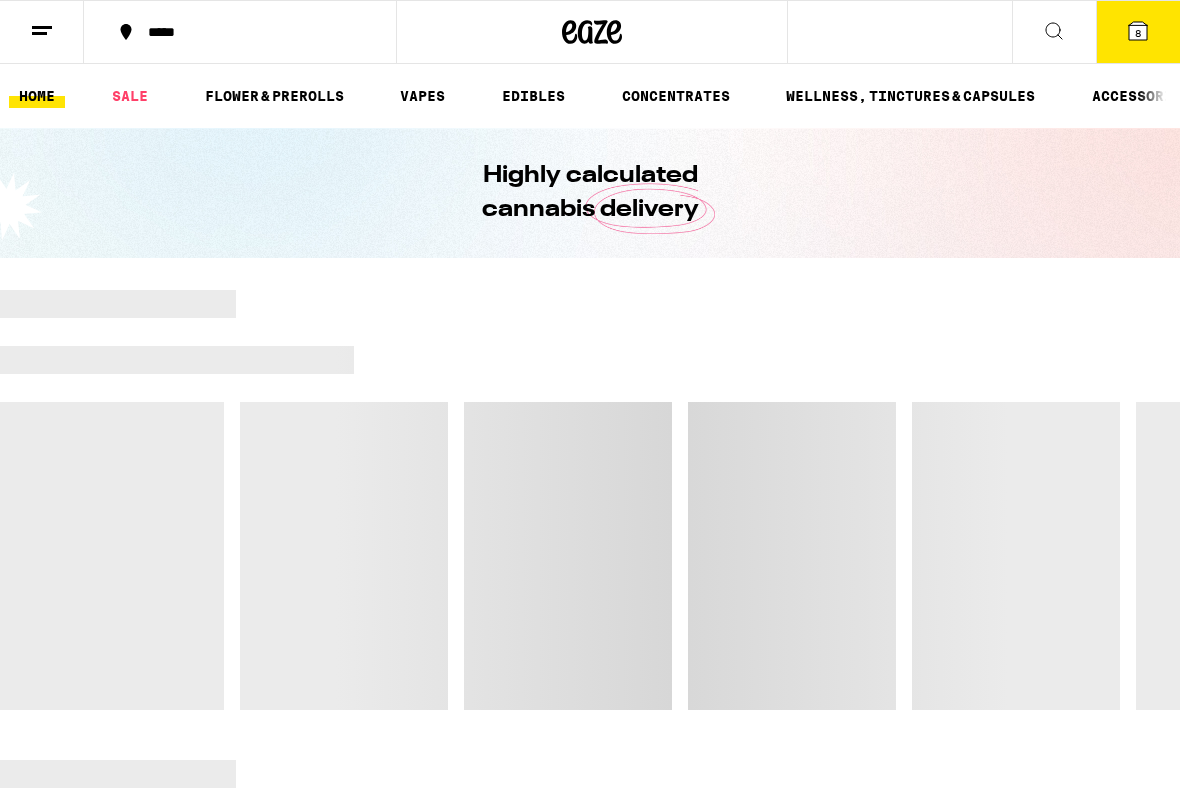 scroll, scrollTop: 607, scrollLeft: 0, axis: vertical 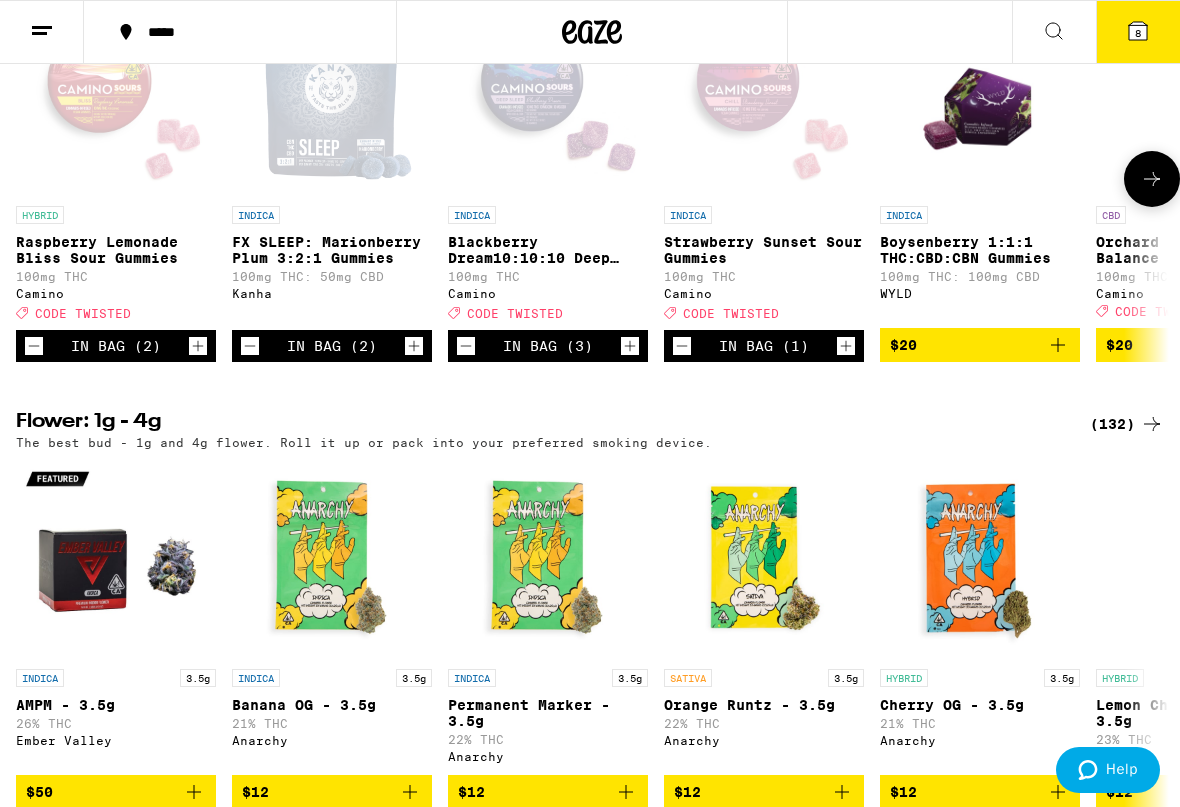 click 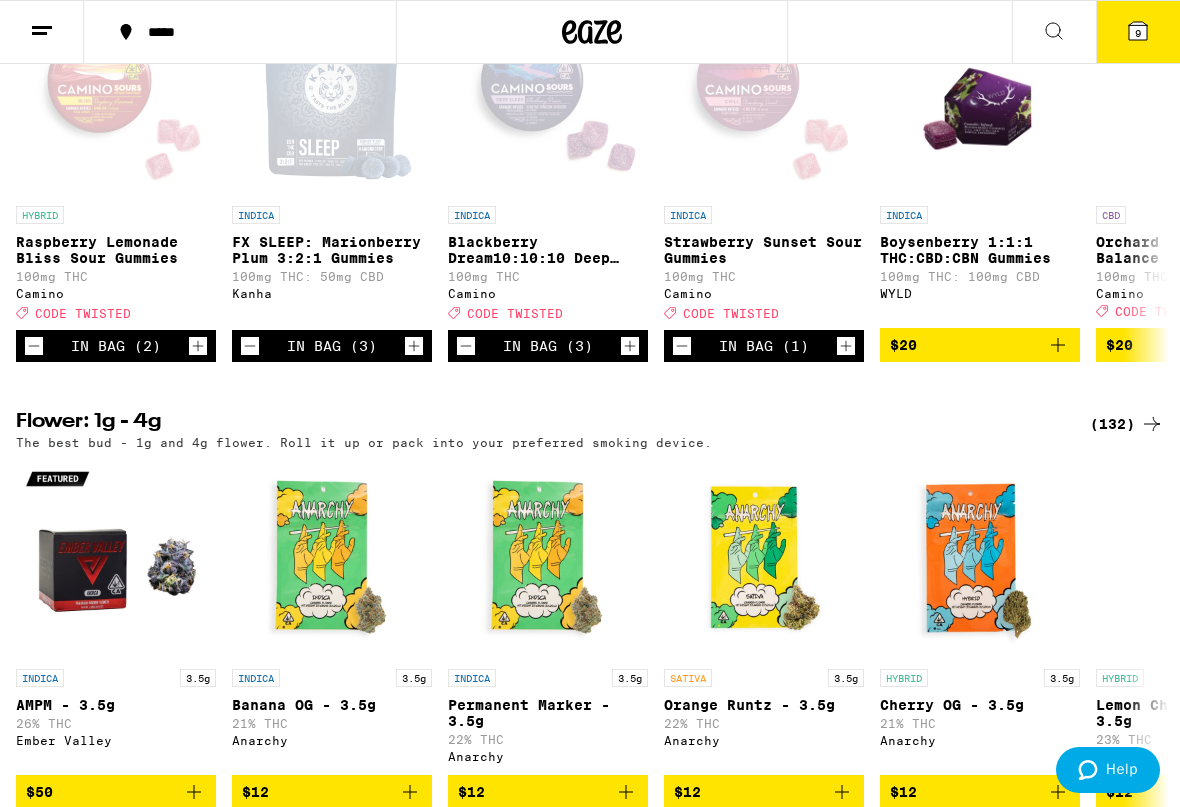 click on "9" at bounding box center (1138, 32) 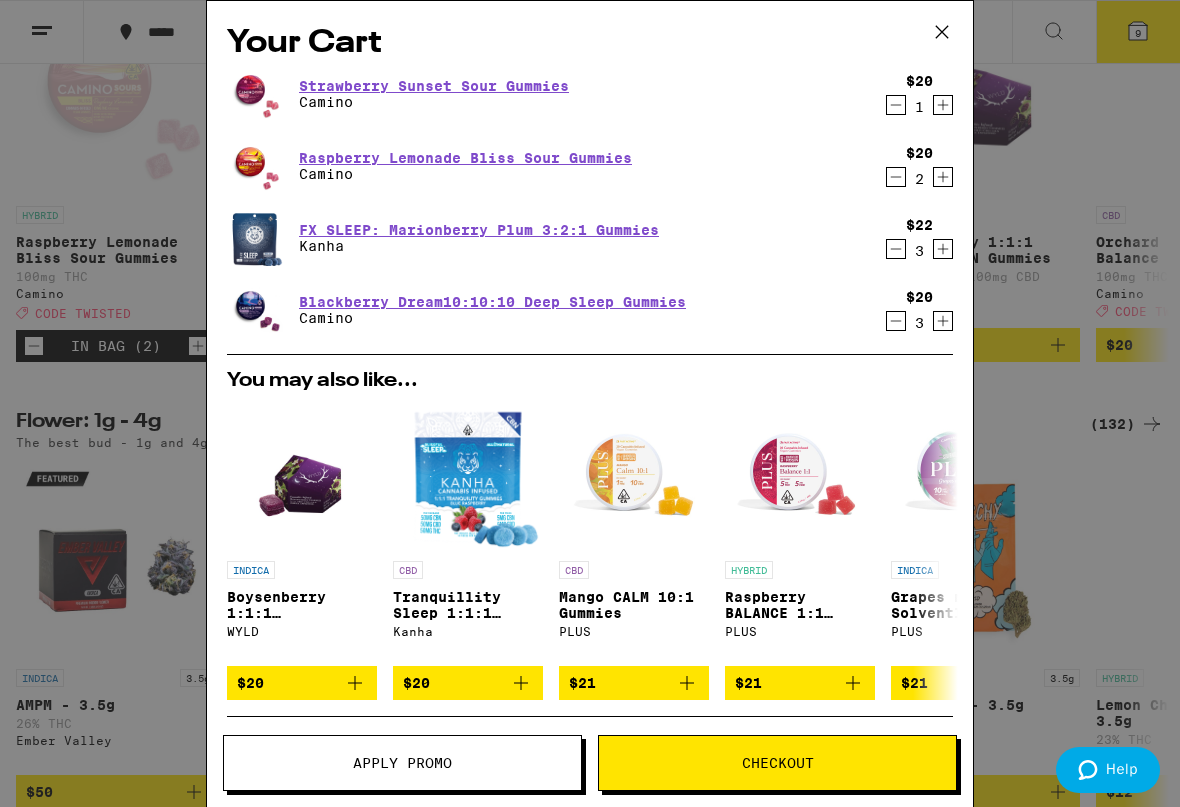 click 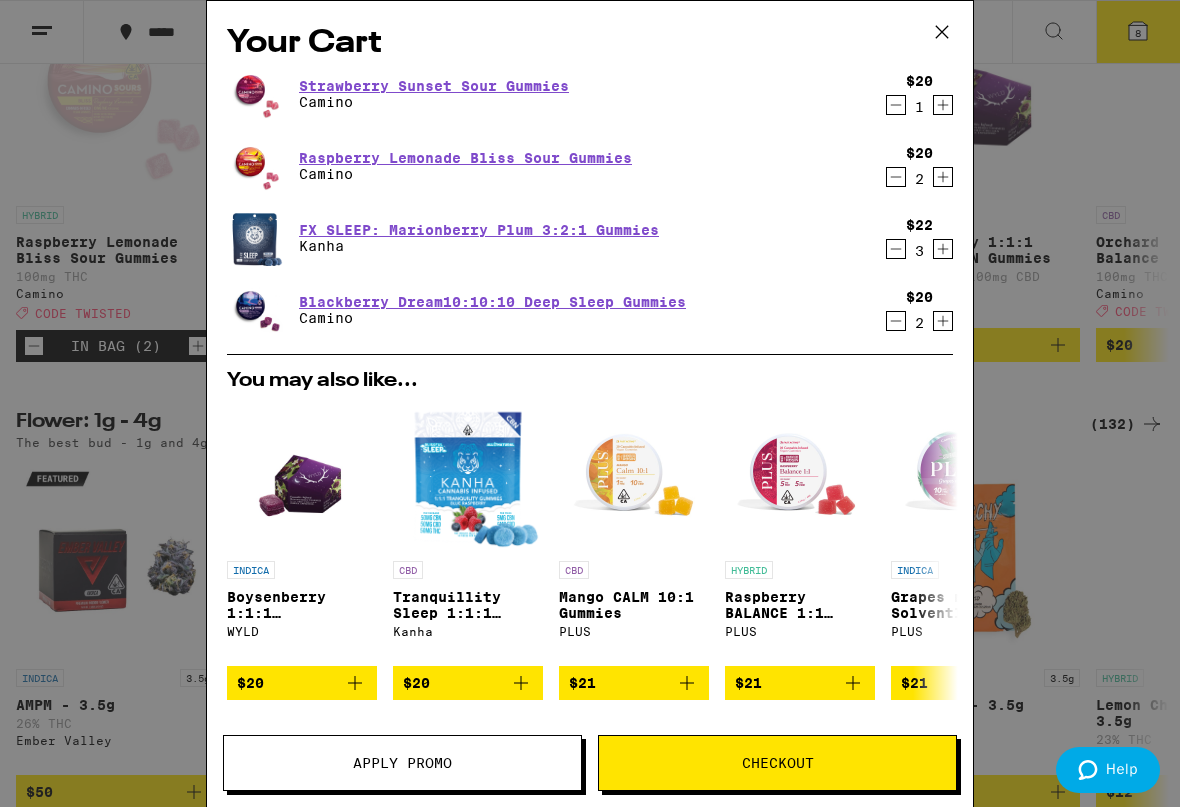 click 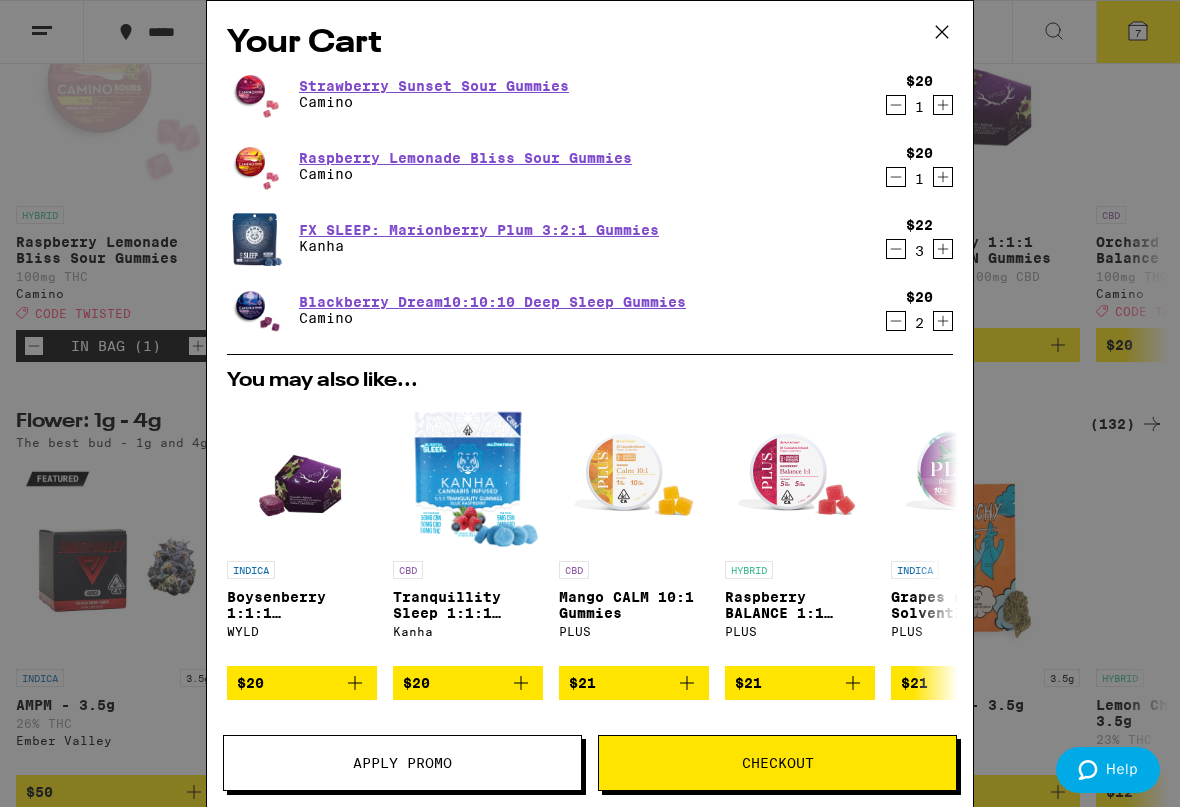 click 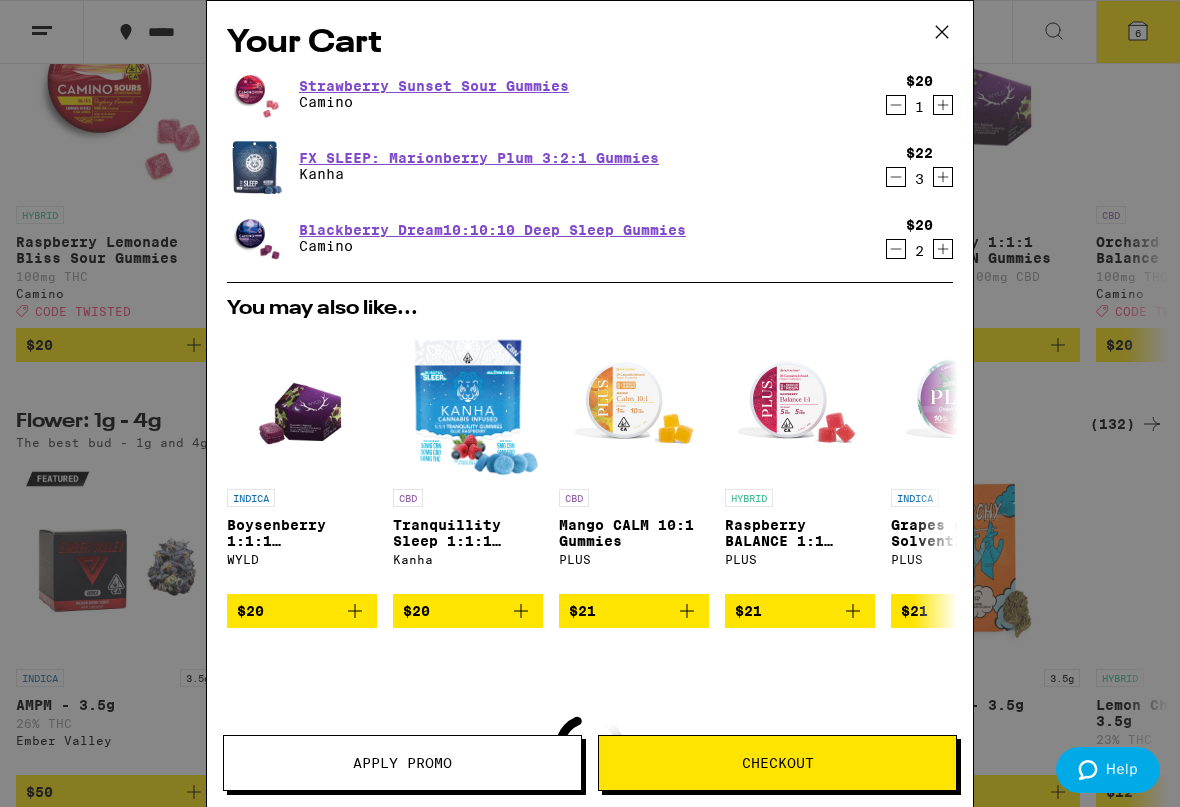 click 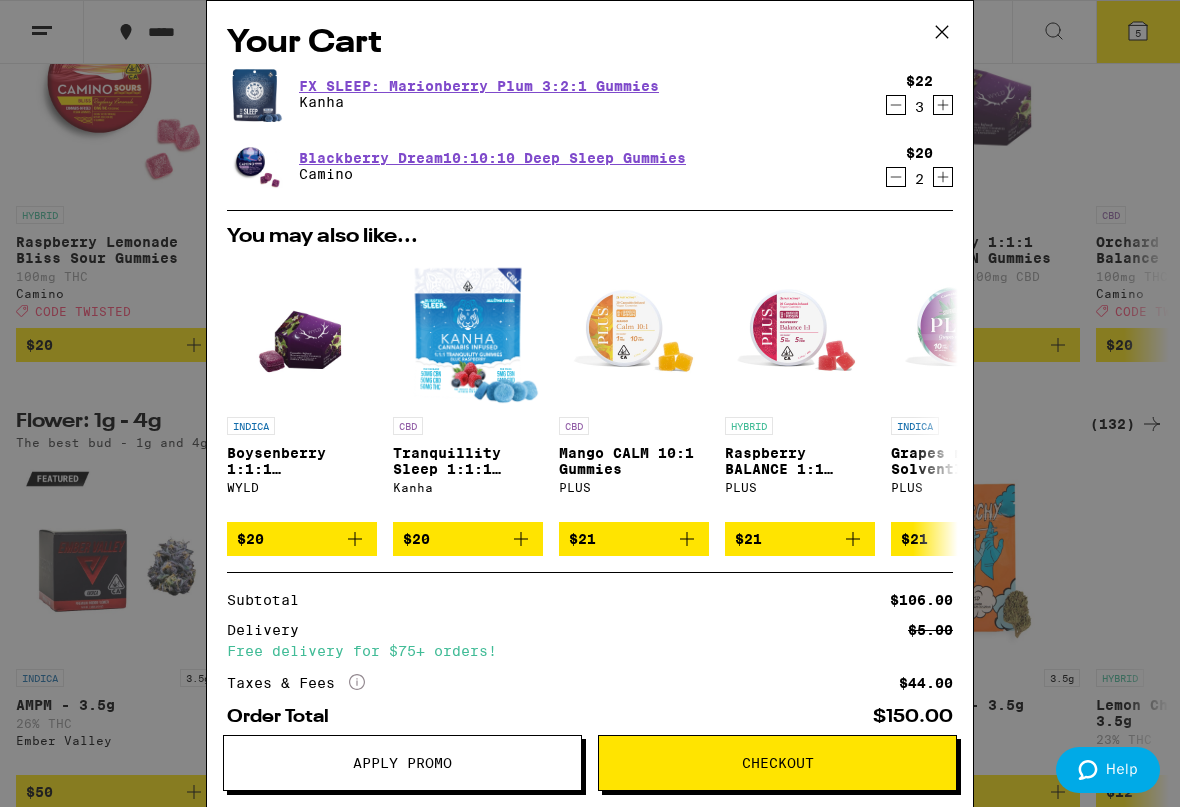 click on "Checkout" at bounding box center [777, 763] 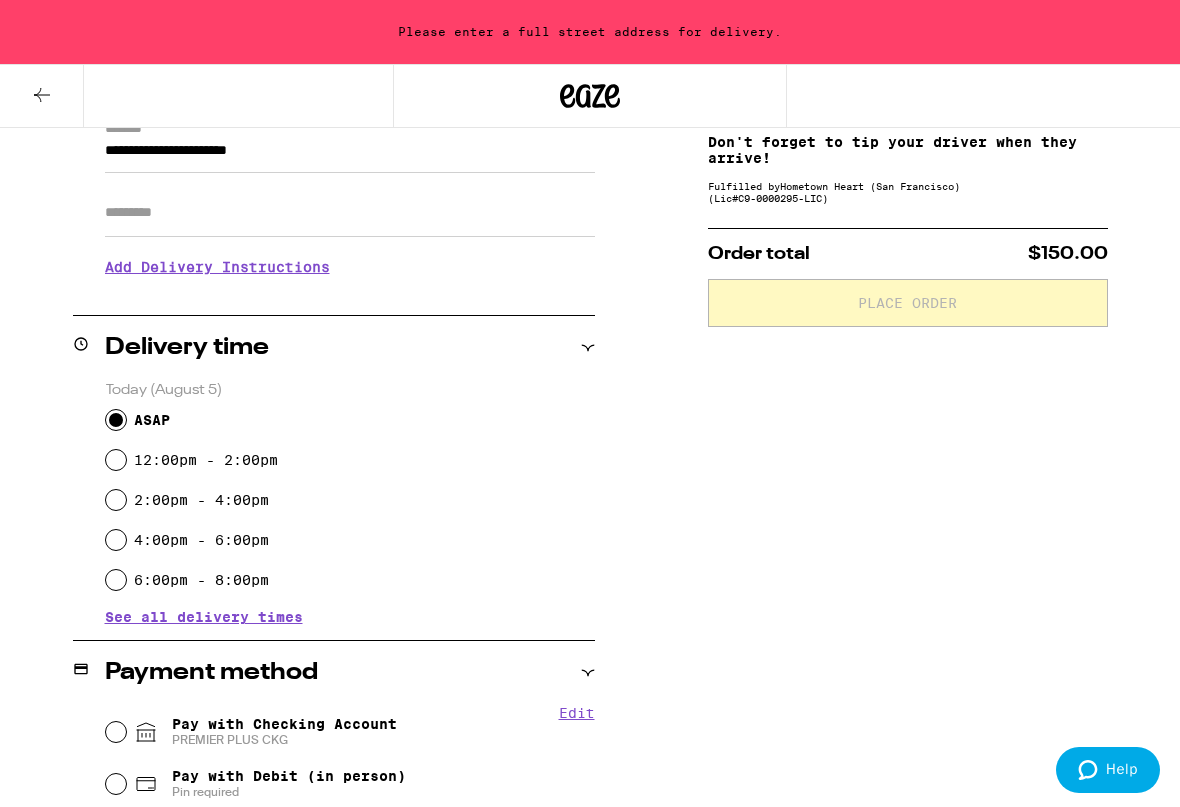 scroll, scrollTop: 302, scrollLeft: 0, axis: vertical 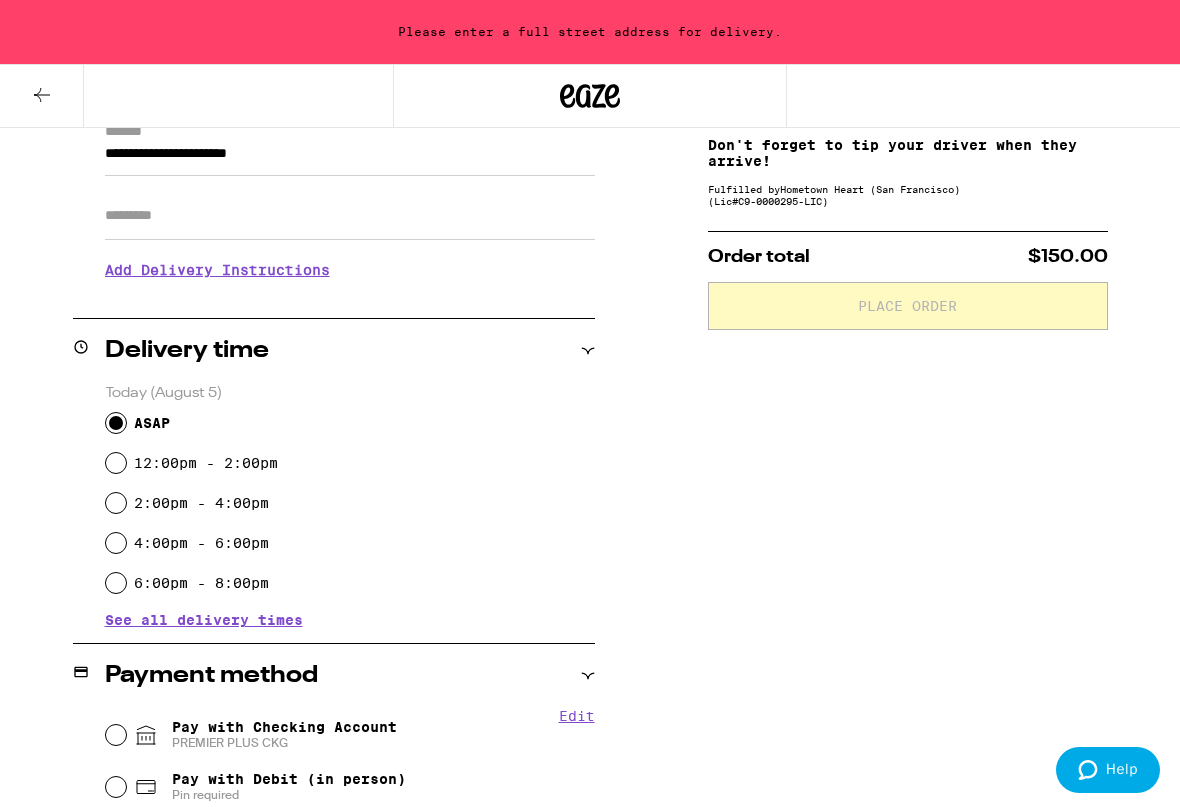 click on "**********" at bounding box center (350, 159) 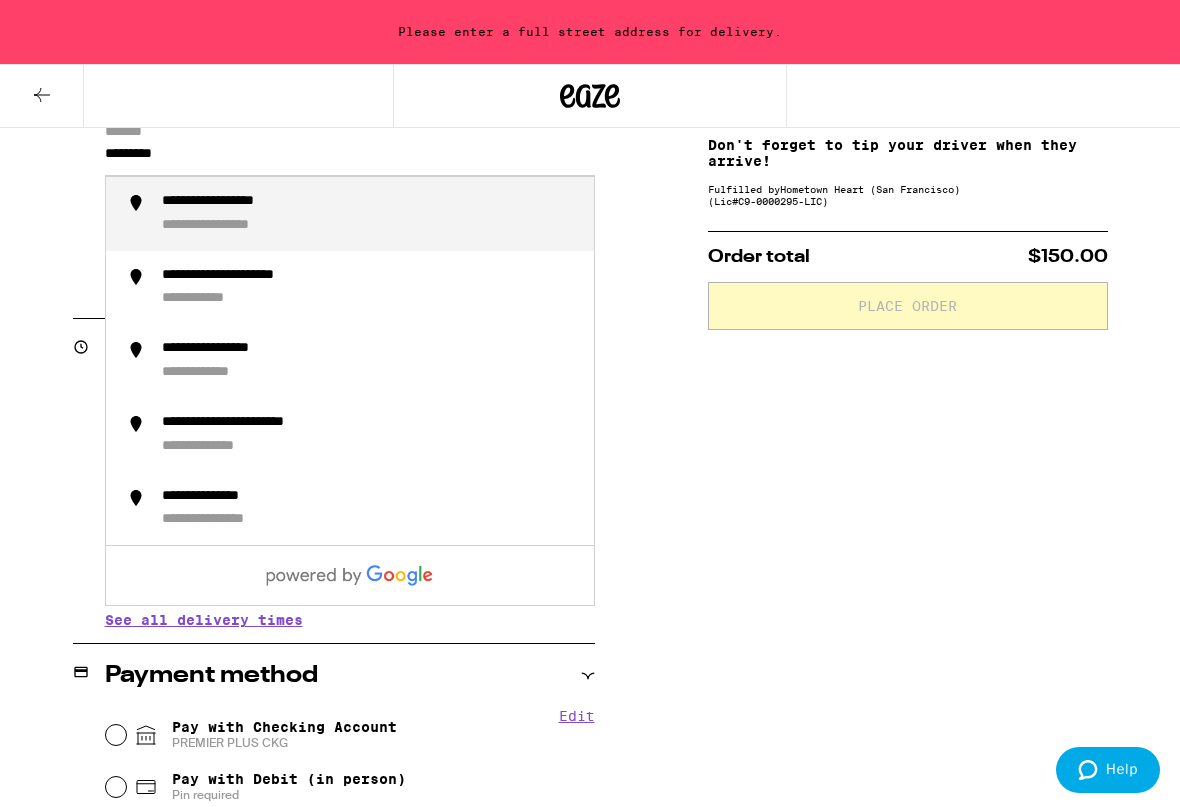 click on "**********" at bounding box center (370, 214) 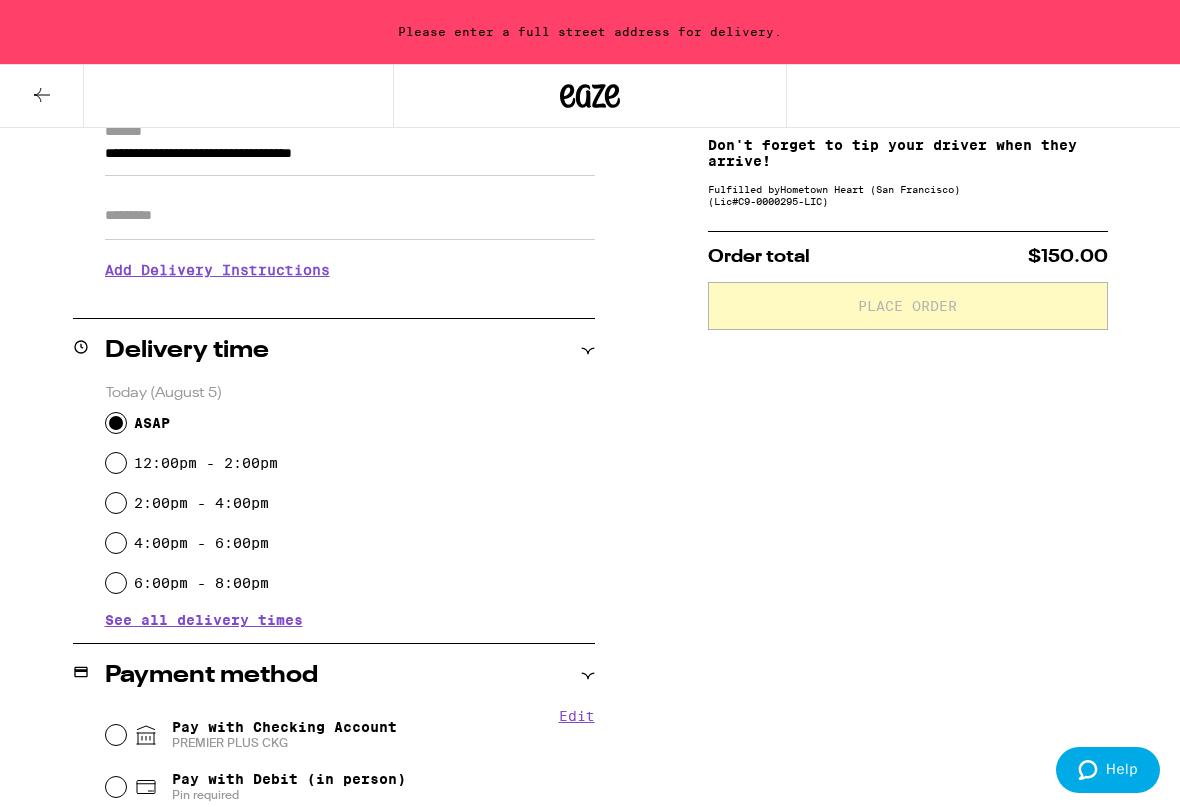 type on "**********" 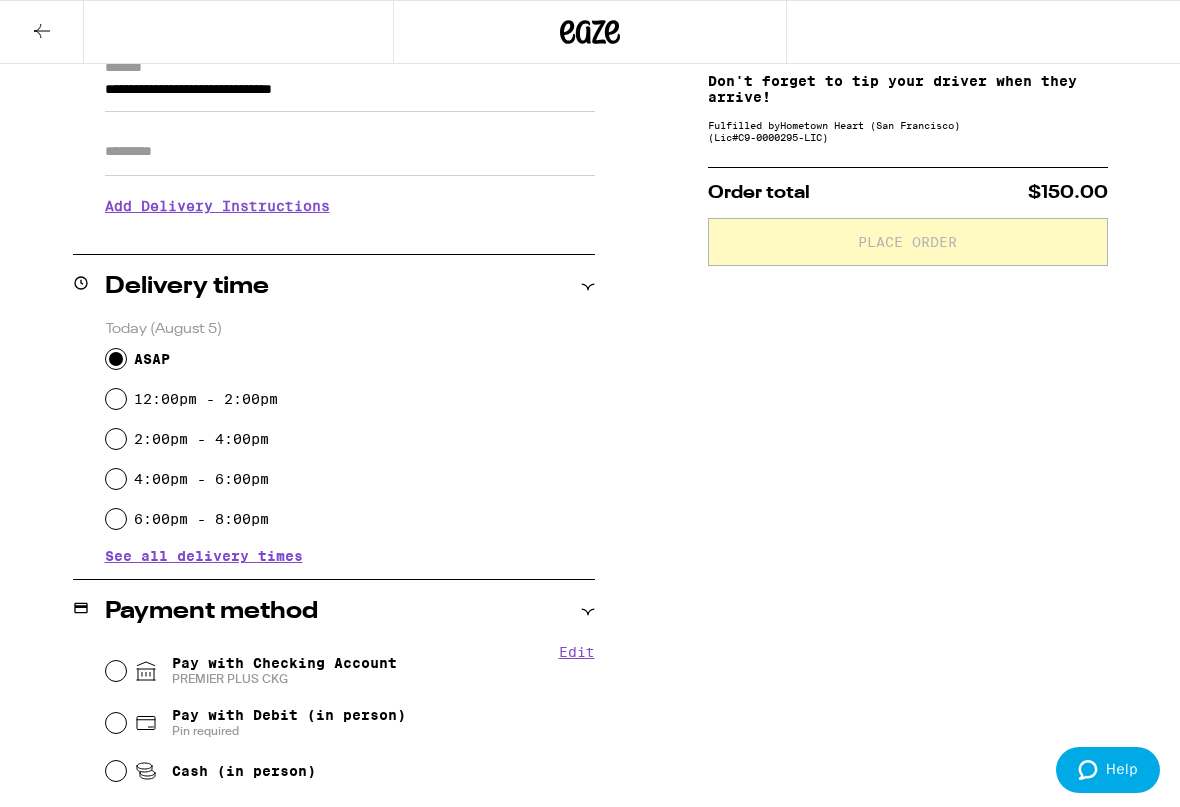 click on "Add Delivery Instructions" at bounding box center [350, 206] 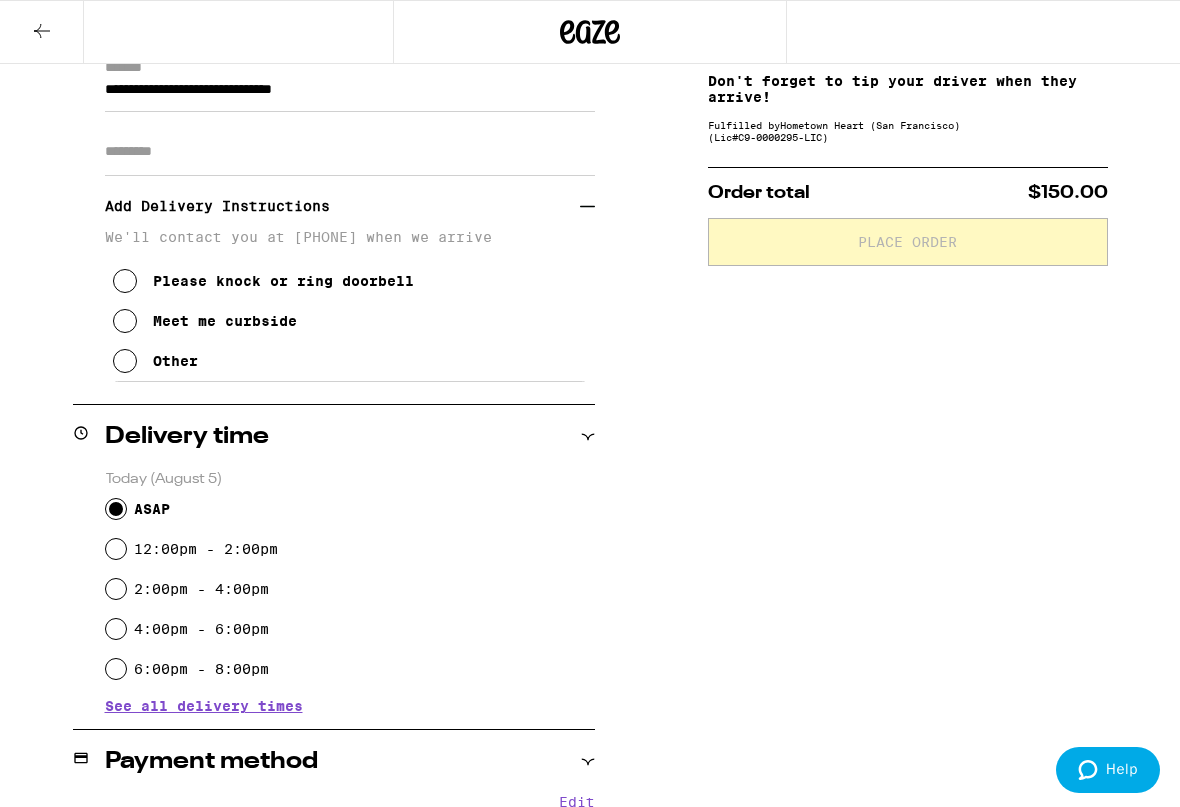 click on "Apt/Suite" at bounding box center [350, 152] 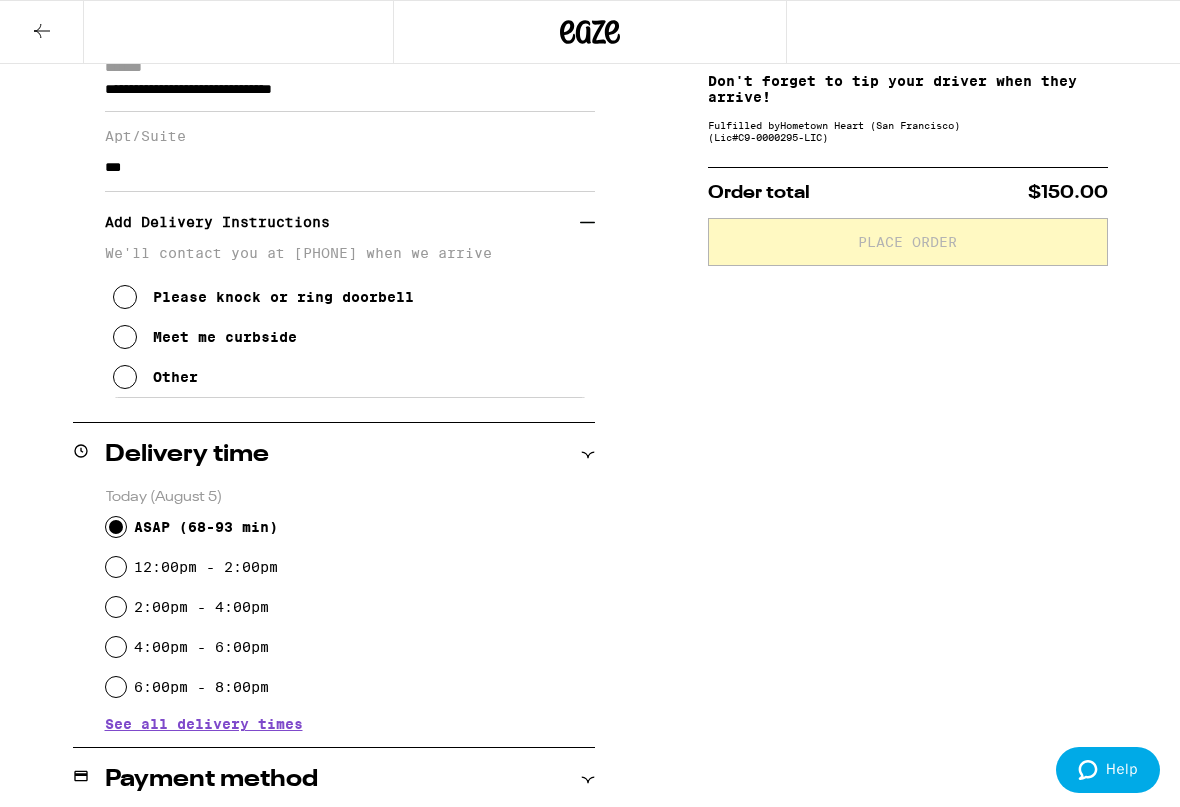 type on "***" 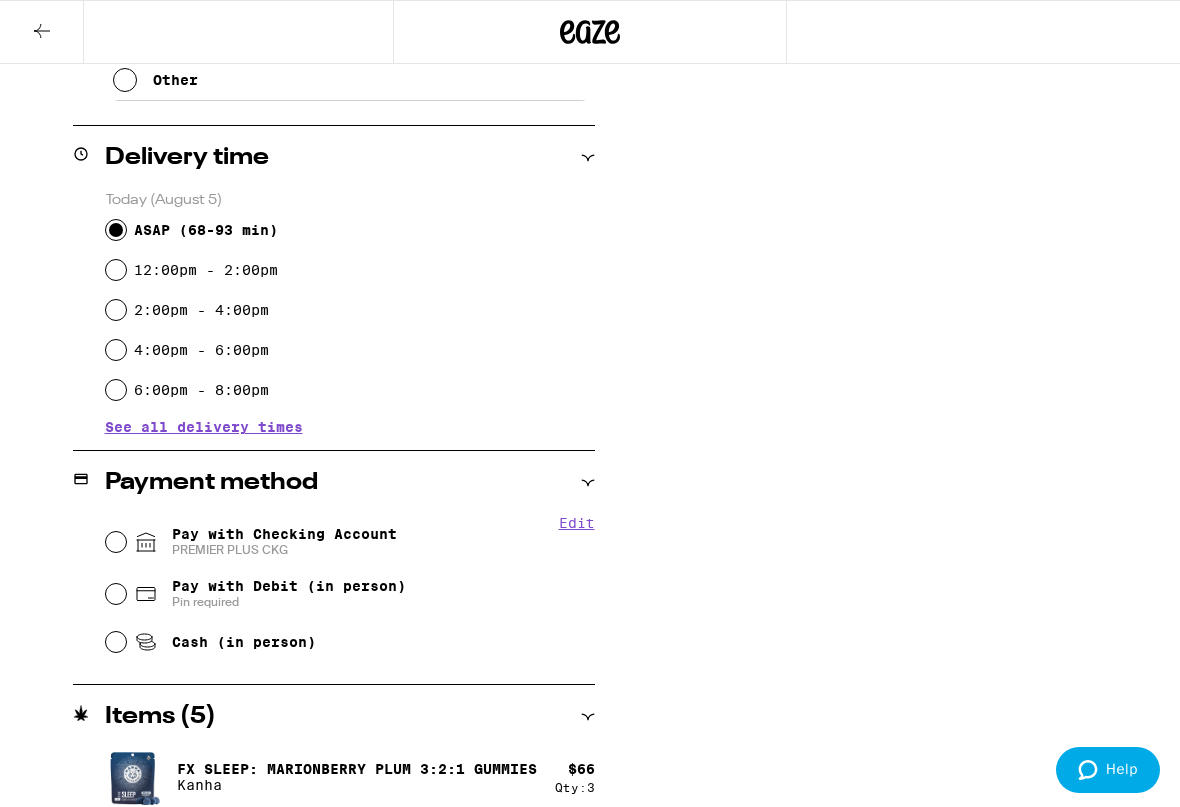 scroll, scrollTop: 601, scrollLeft: 0, axis: vertical 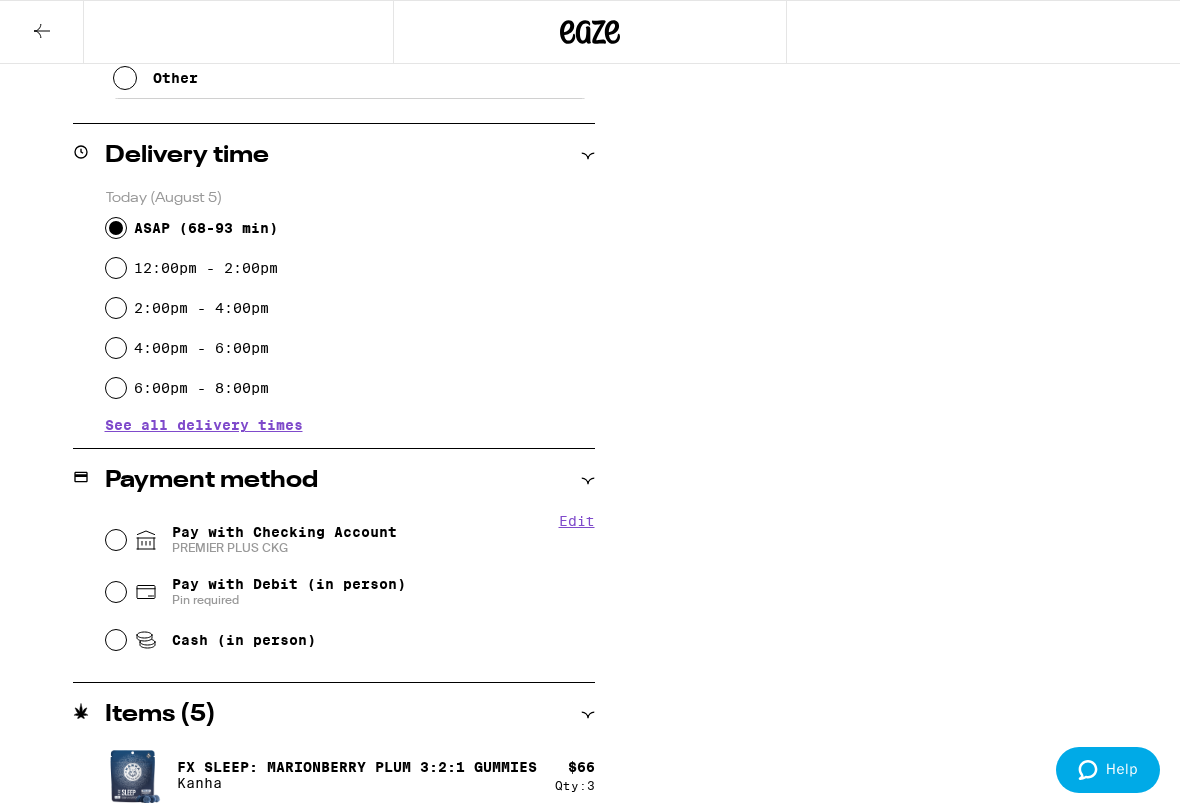 click on "Pay with Checking Account PREMIER PLUS CKG" at bounding box center [284, 540] 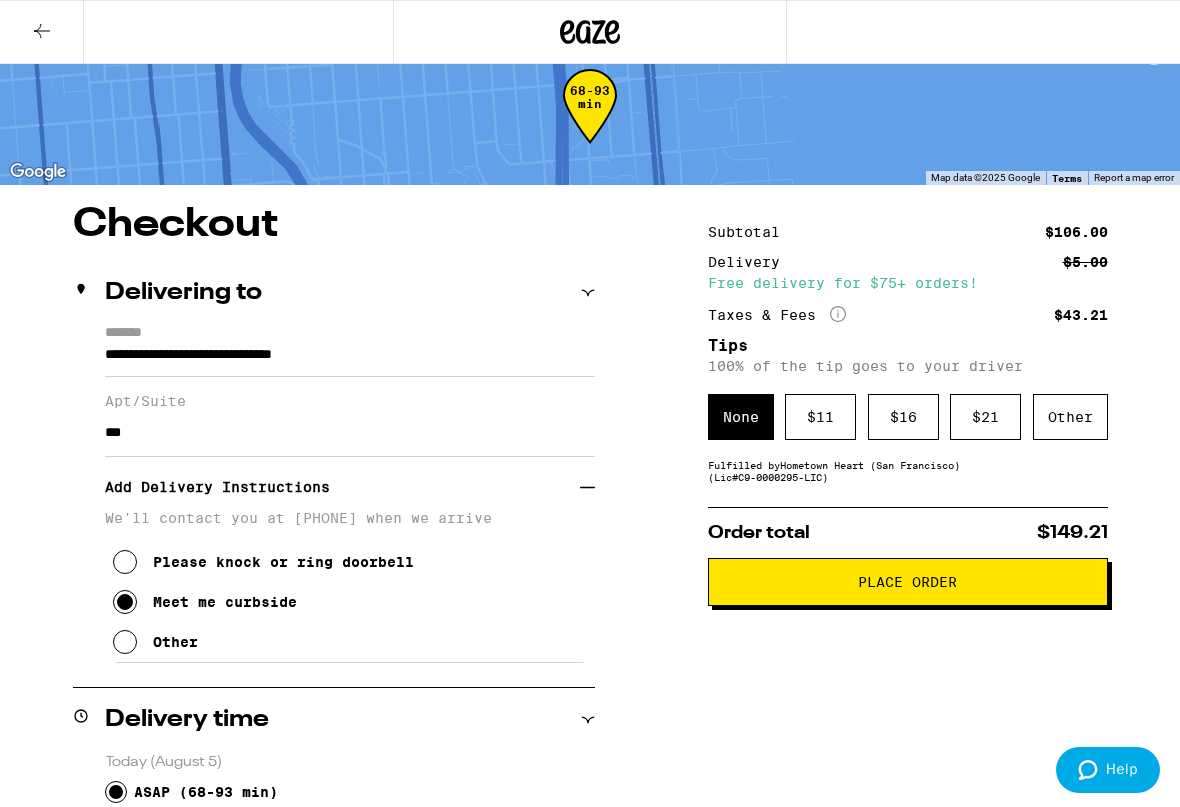 scroll, scrollTop: 9, scrollLeft: 0, axis: vertical 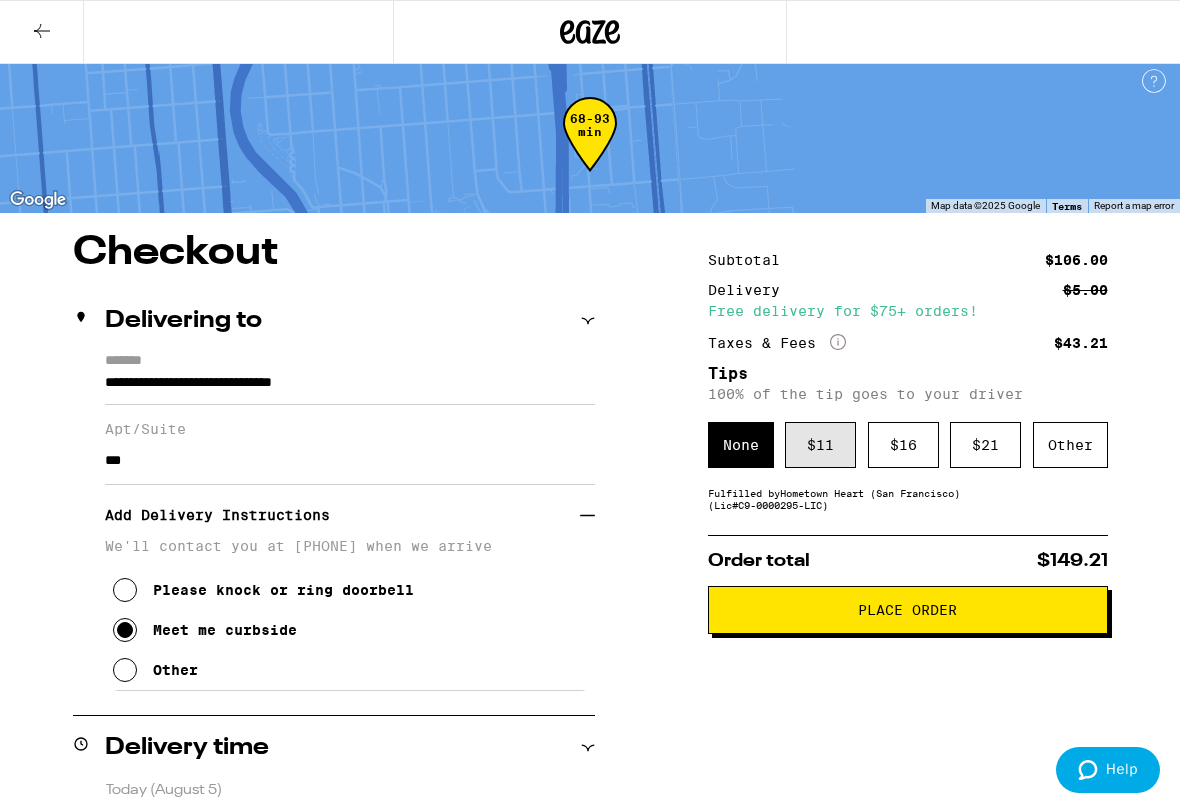 click on "$ 11" at bounding box center (820, 445) 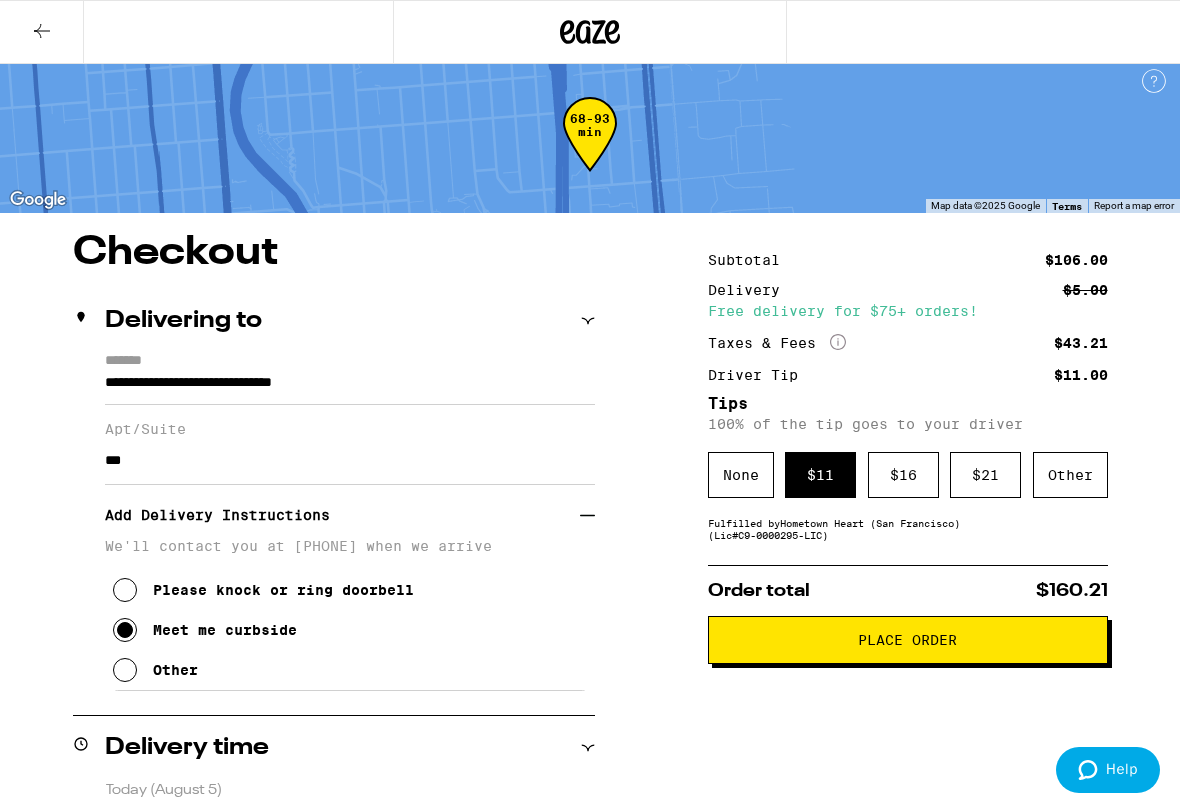 click on "Place Order" at bounding box center (908, 640) 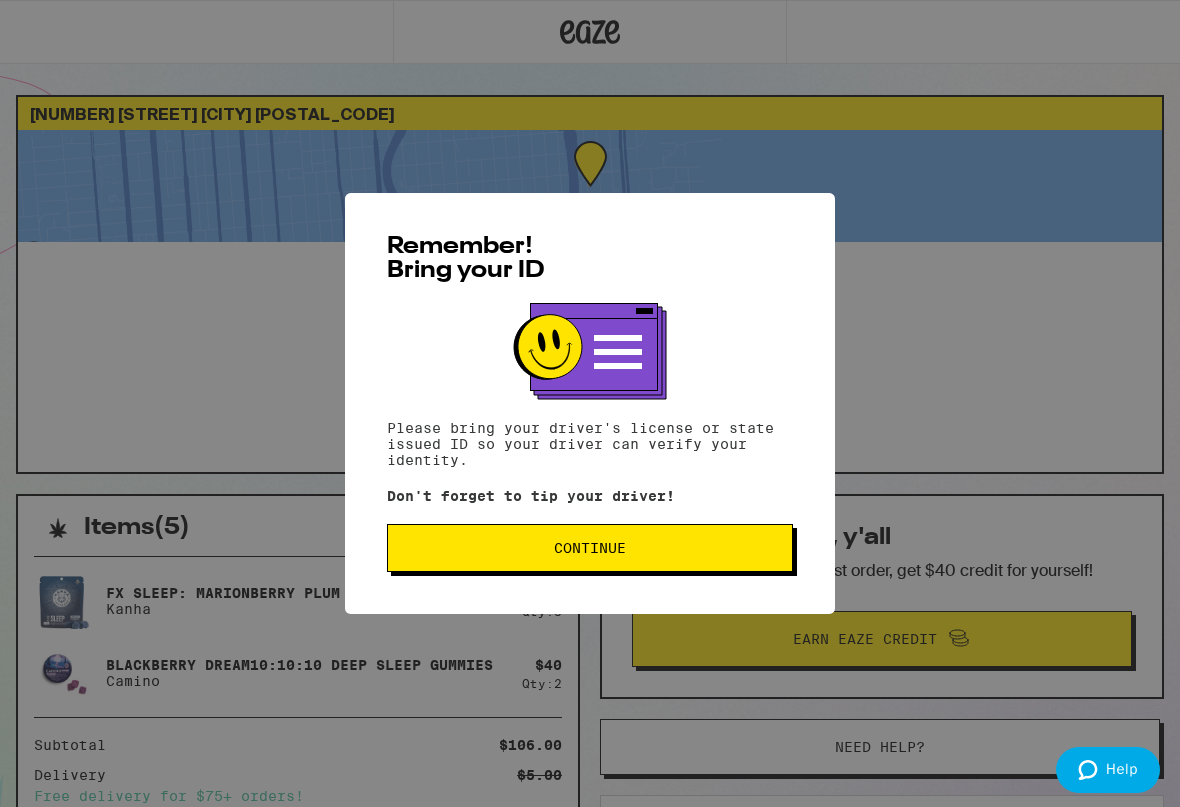 scroll, scrollTop: 0, scrollLeft: 0, axis: both 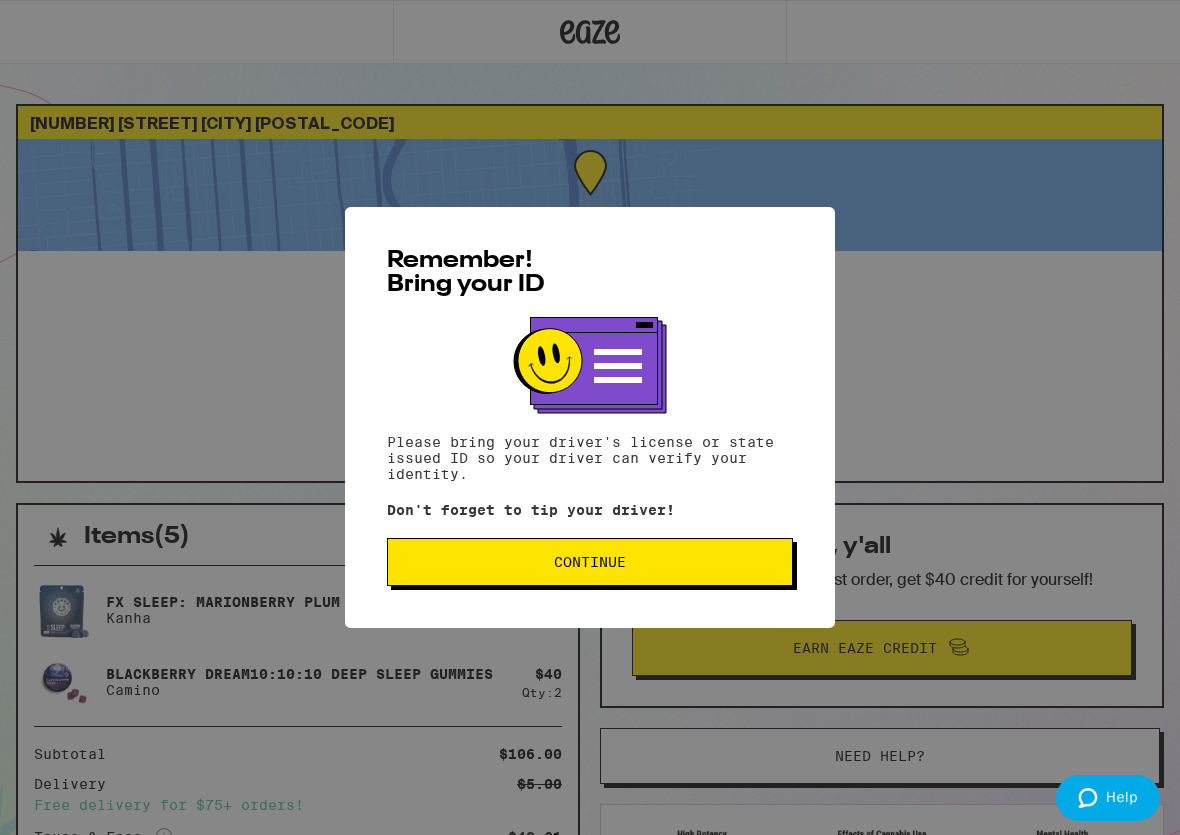 click on "Continue" at bounding box center (590, 562) 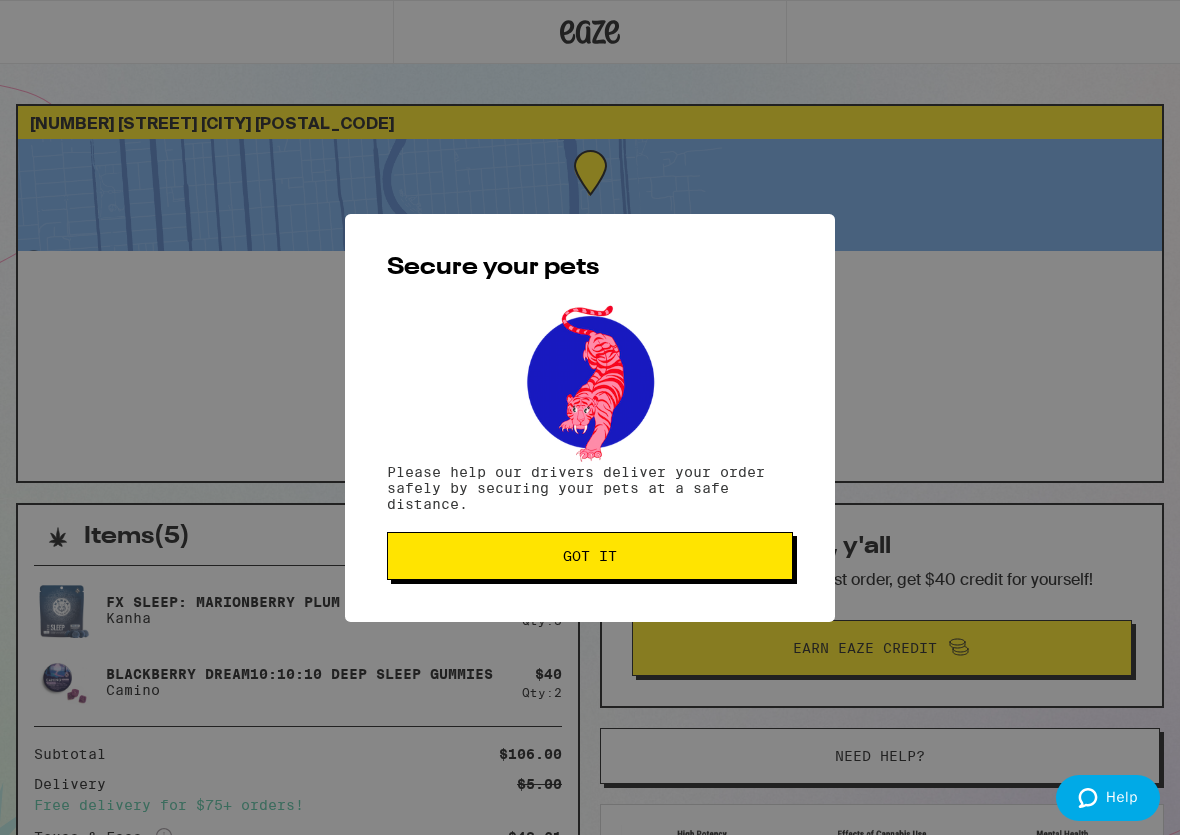 click on "Got it" at bounding box center (590, 556) 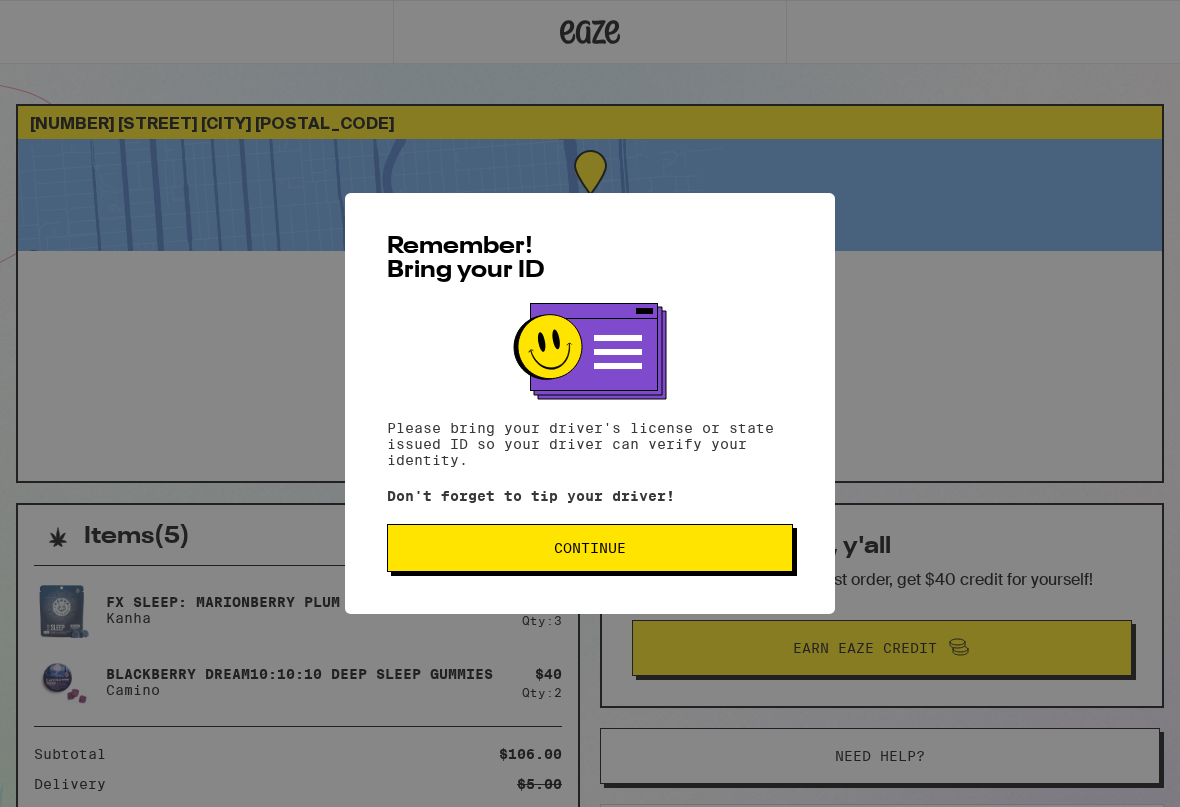 scroll, scrollTop: 0, scrollLeft: 0, axis: both 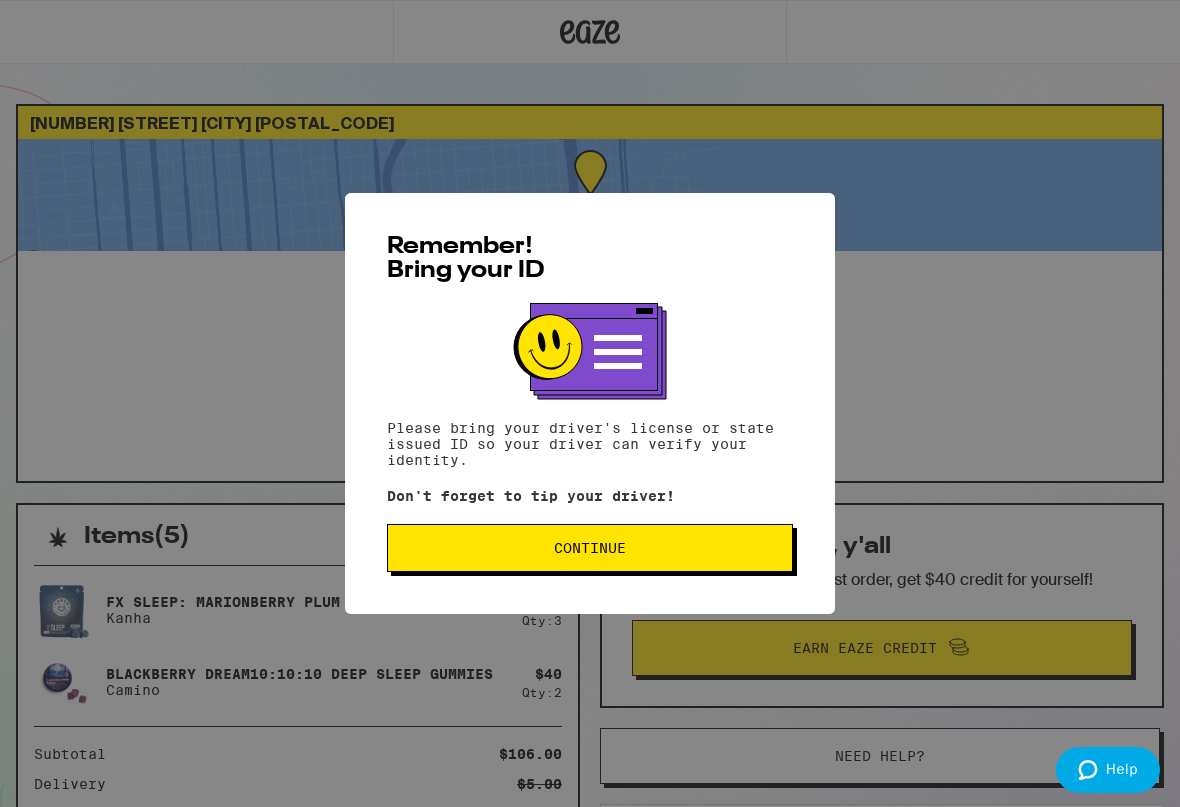 click on "Continue" at bounding box center (590, 548) 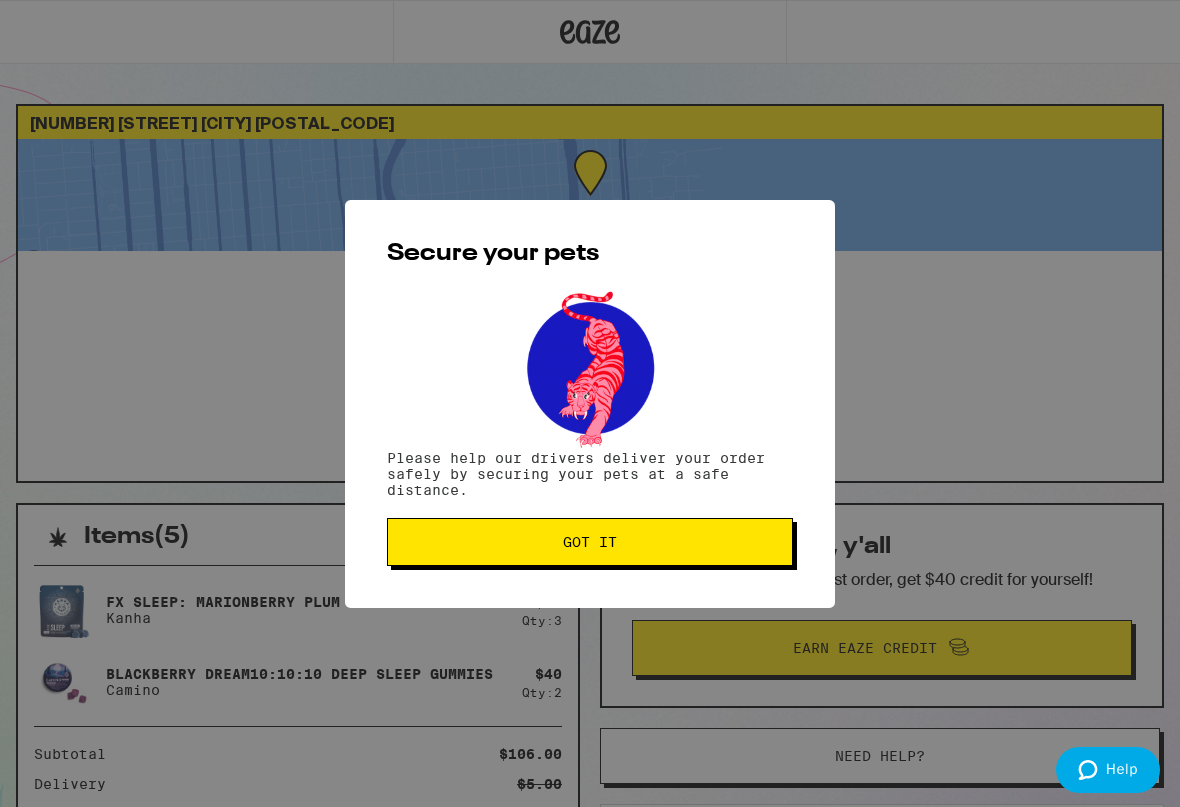click on "Got it" at bounding box center (590, 542) 